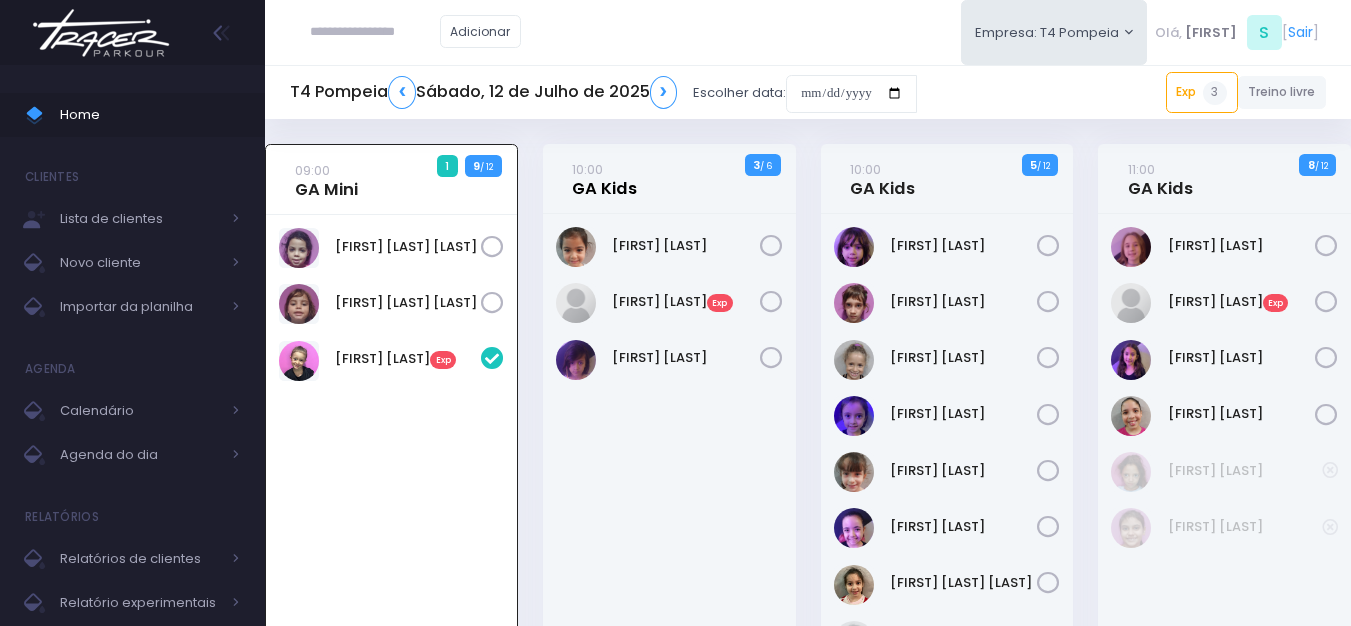 scroll, scrollTop: 0, scrollLeft: 0, axis: both 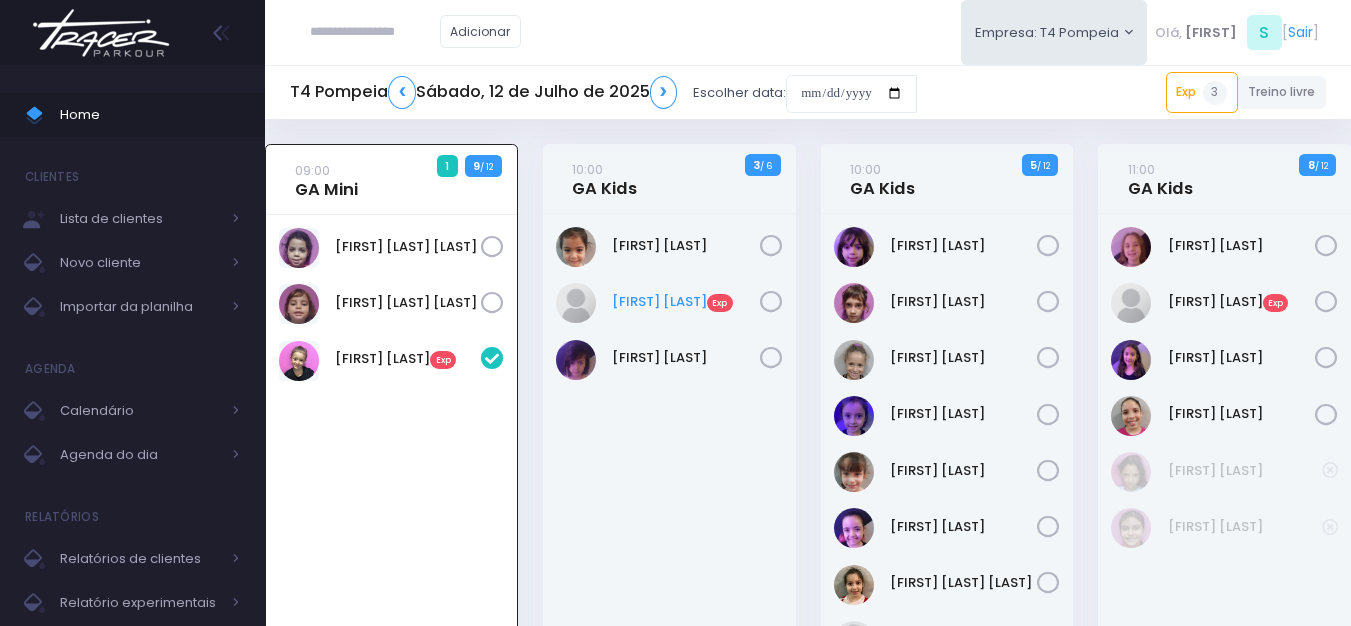 click on "Isabela Sandes
Exp" at bounding box center [686, 302] 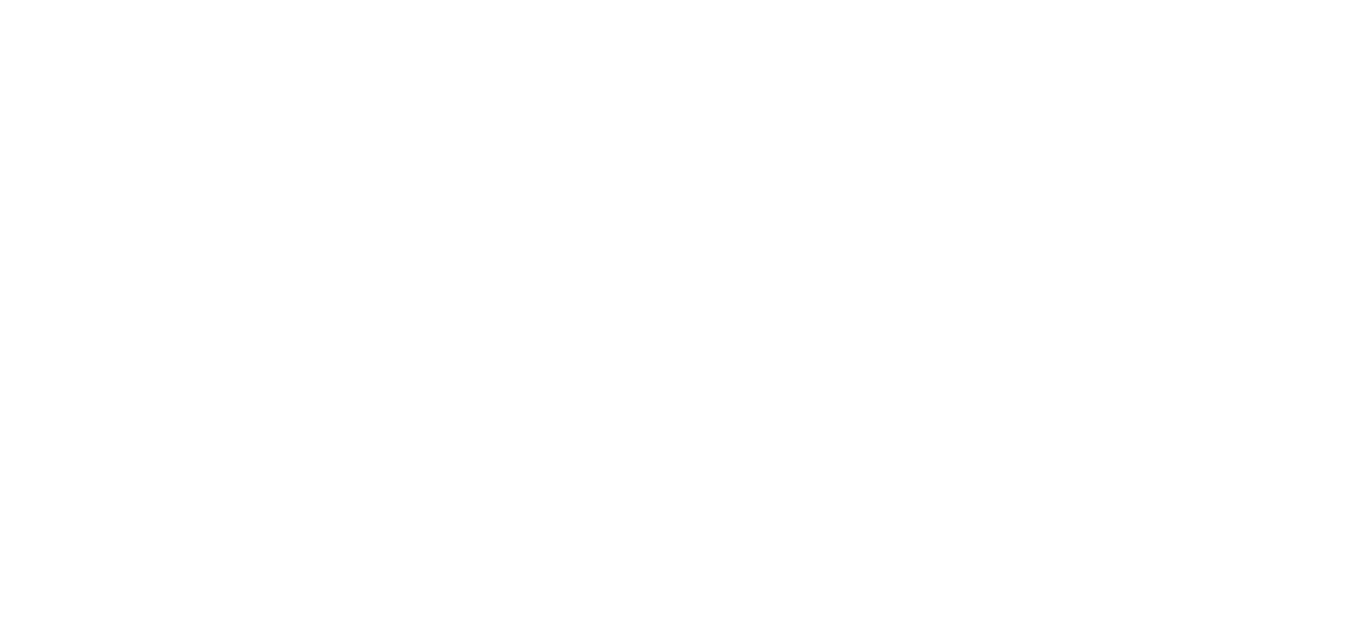 scroll, scrollTop: 0, scrollLeft: 0, axis: both 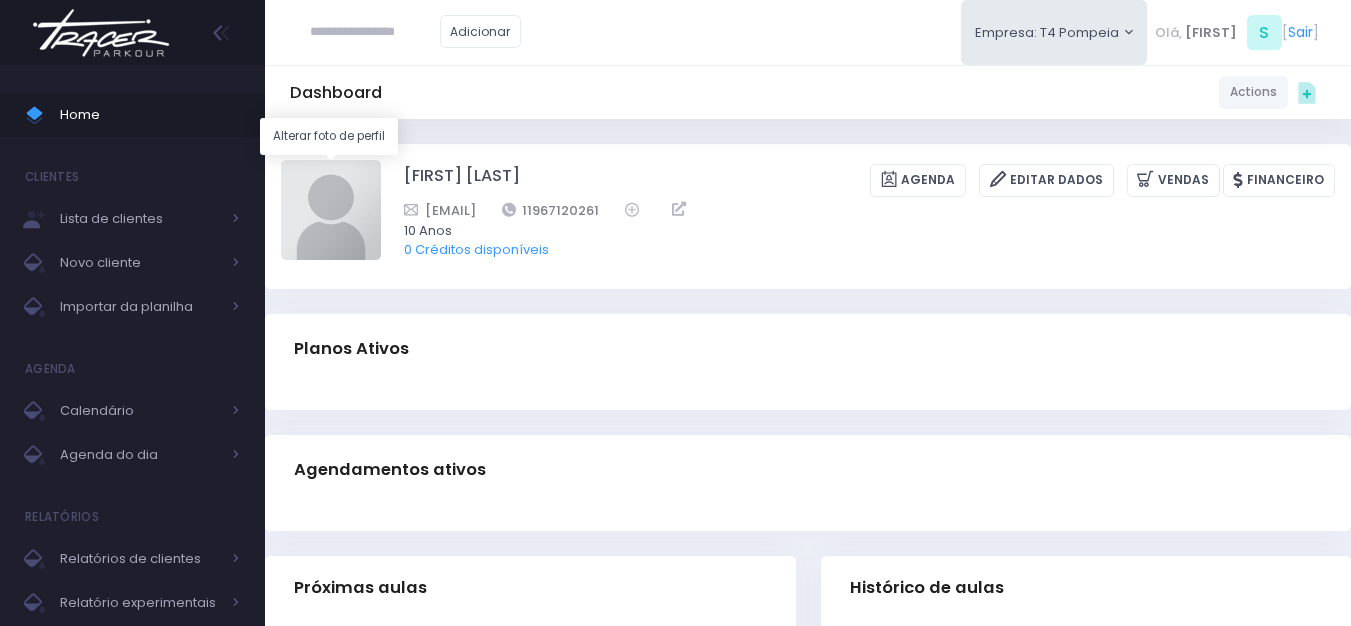 click at bounding box center [331, 210] 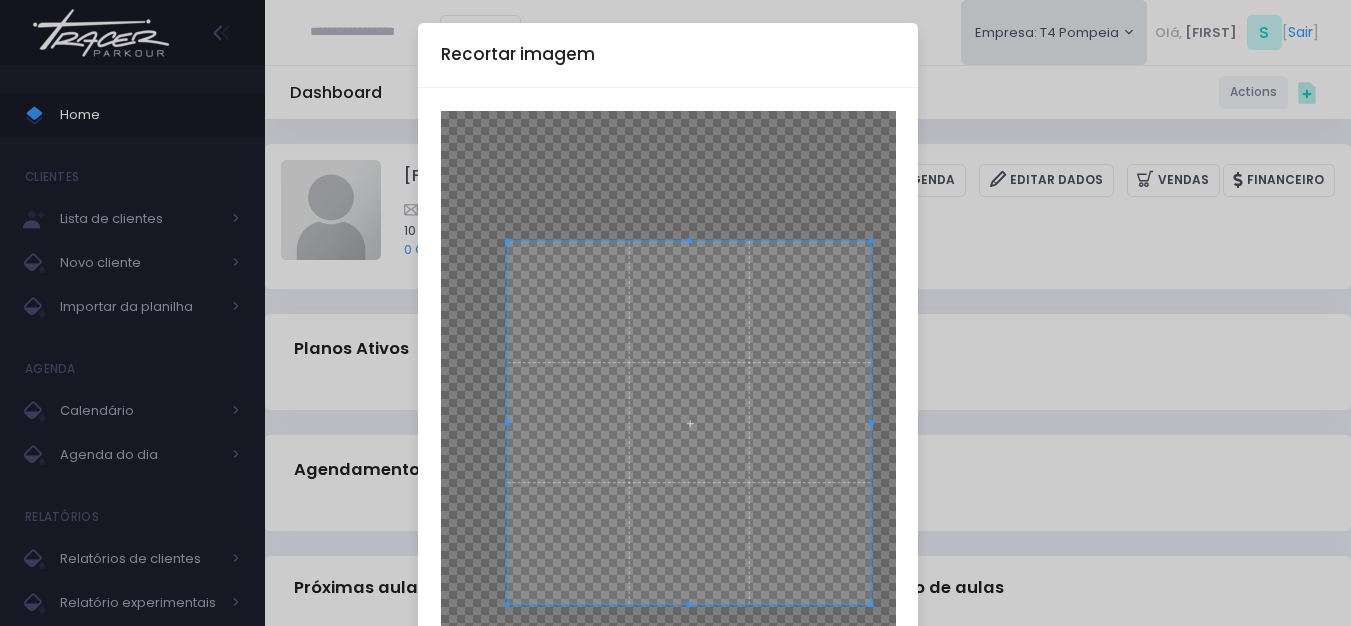 click at bounding box center (689, 423) 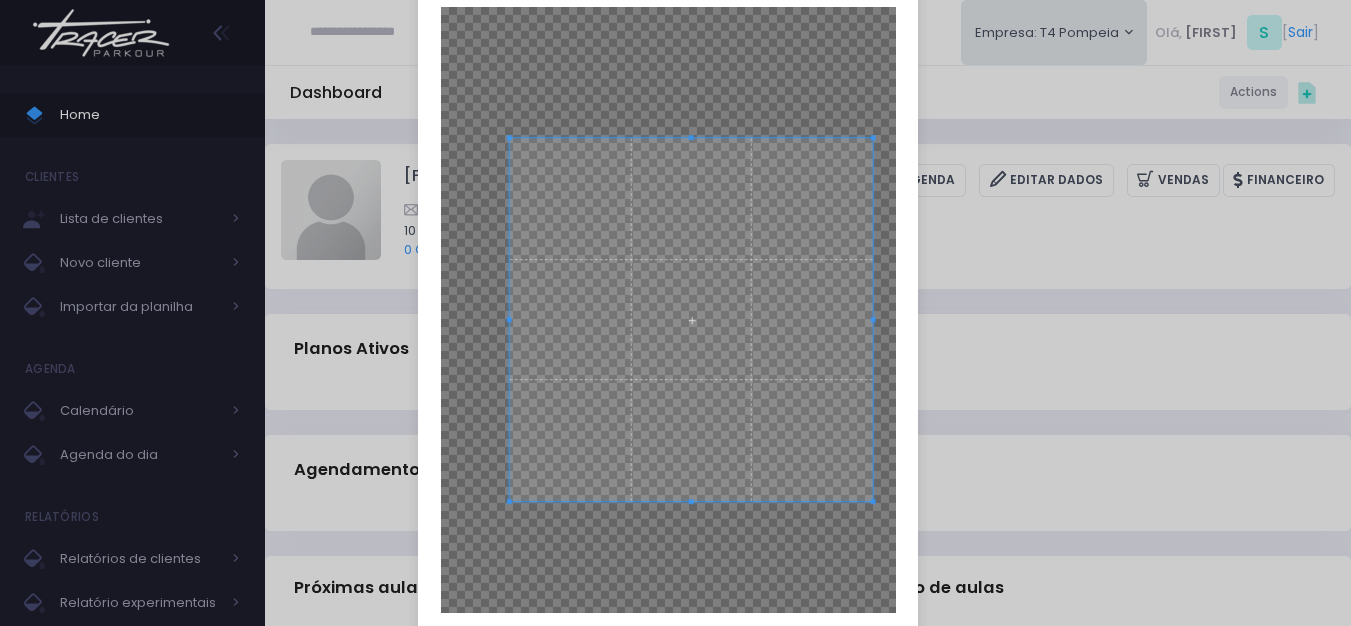 scroll, scrollTop: 221, scrollLeft: 0, axis: vertical 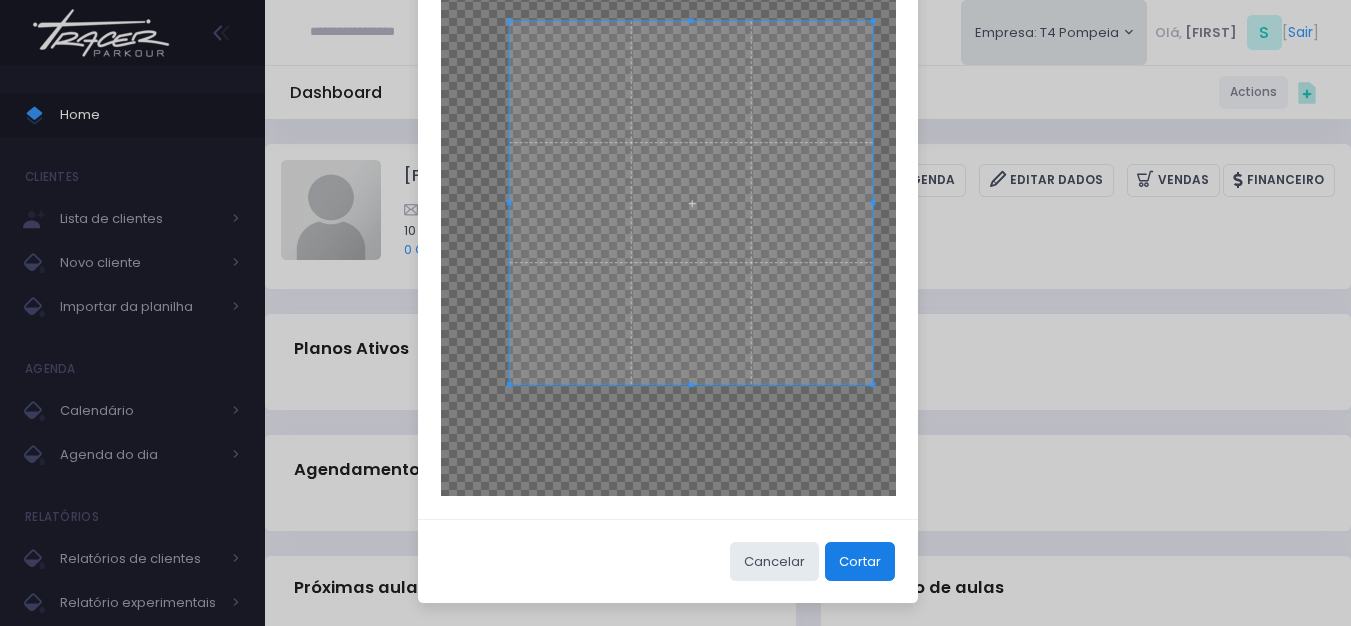 drag, startPoint x: 876, startPoint y: 567, endPoint x: 887, endPoint y: 563, distance: 11.7046995 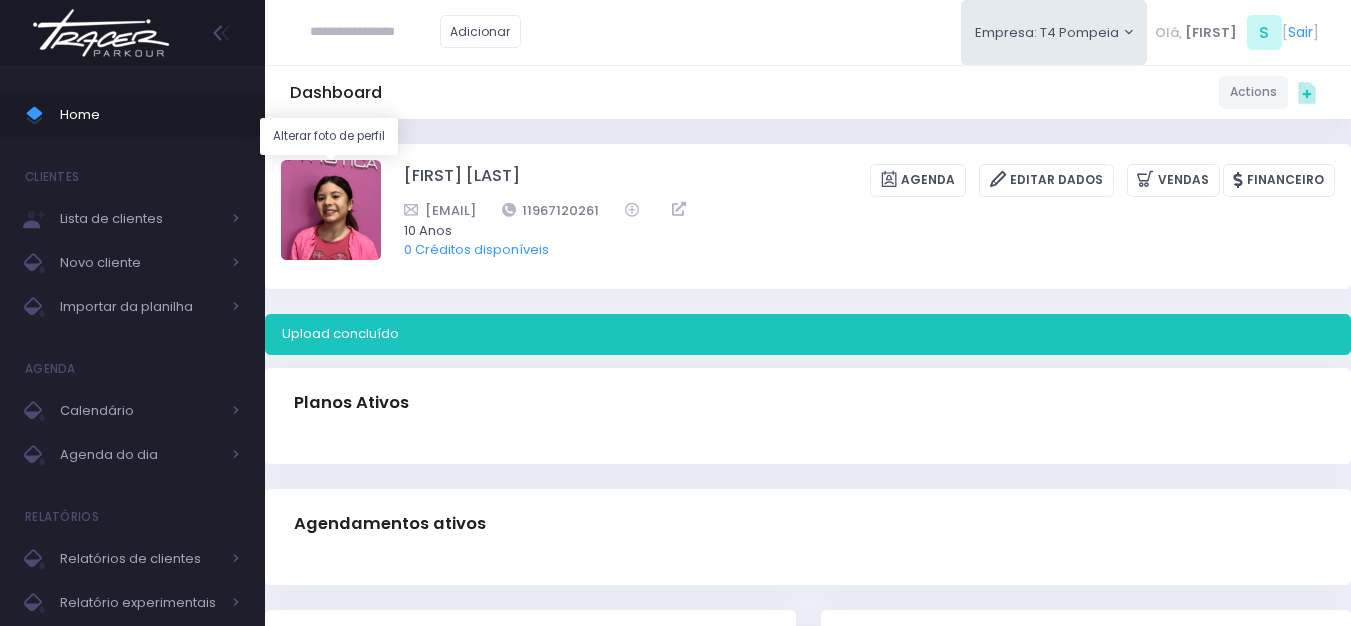 click at bounding box center (331, 210) 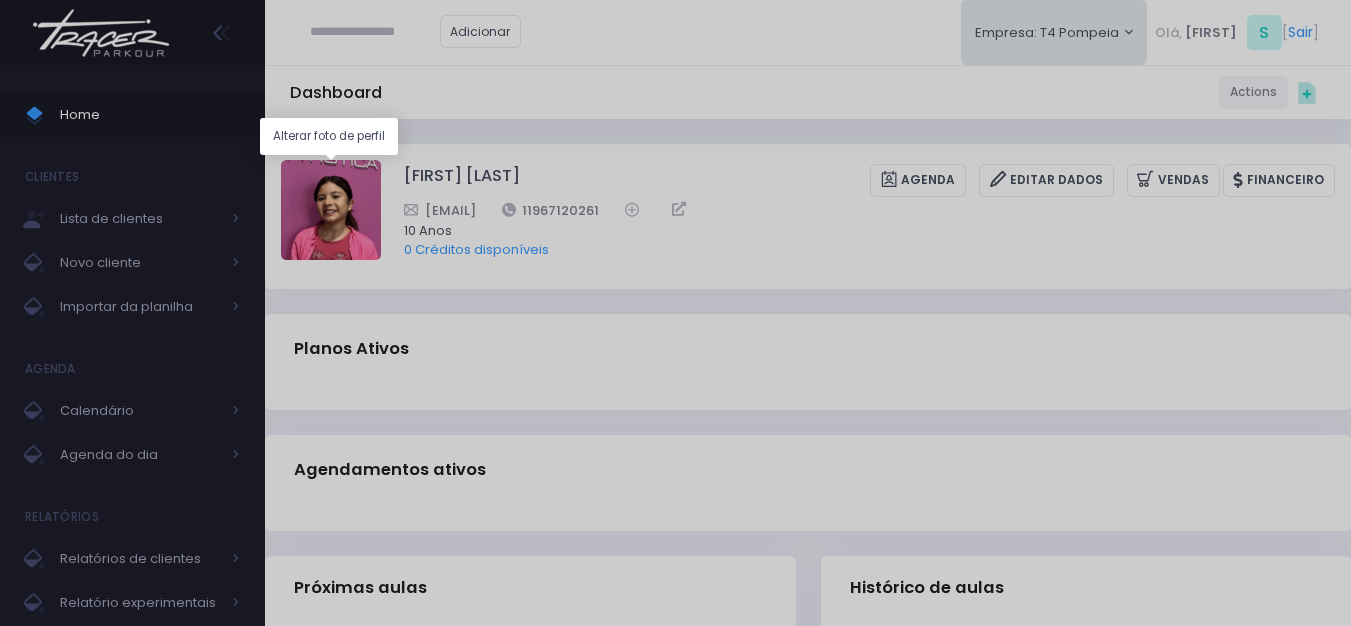scroll, scrollTop: 0, scrollLeft: 0, axis: both 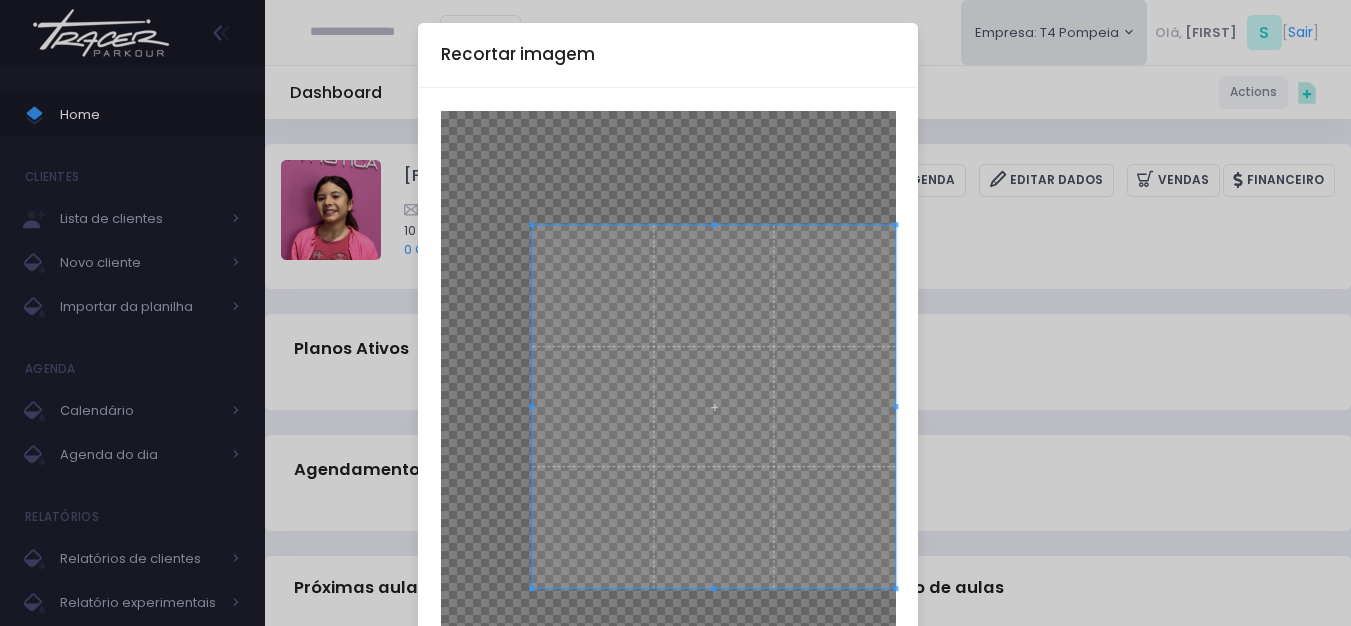 click at bounding box center [668, 414] 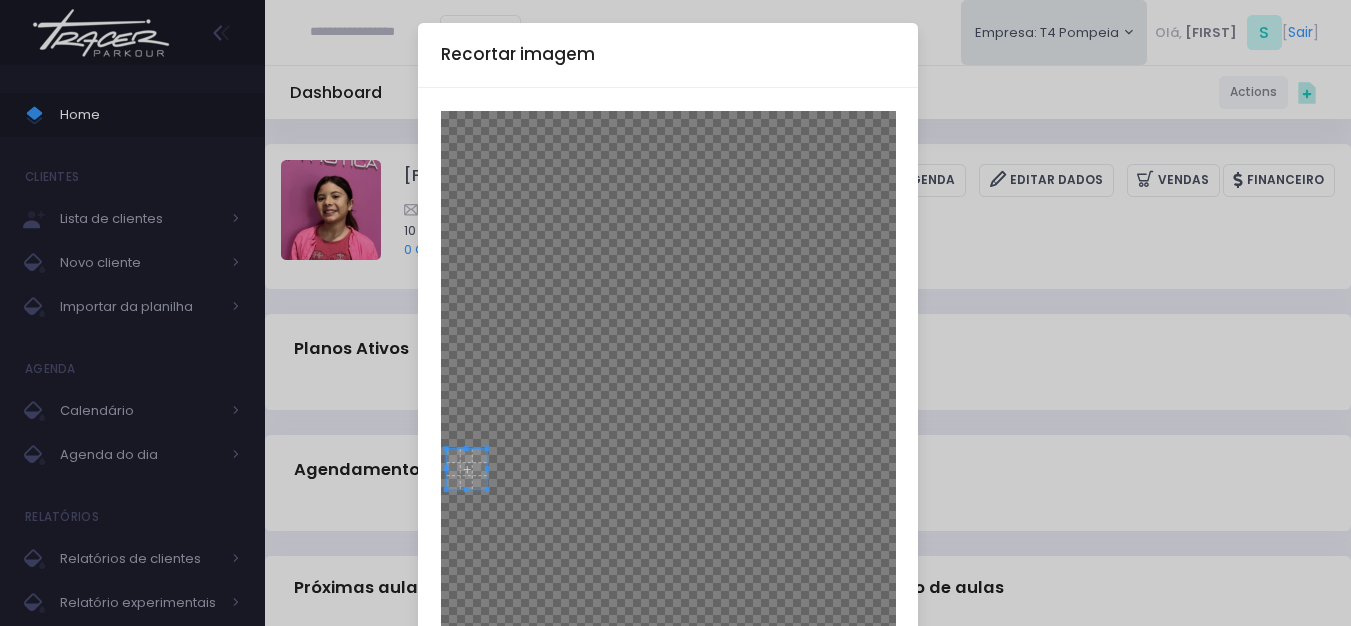 click at bounding box center (668, 414) 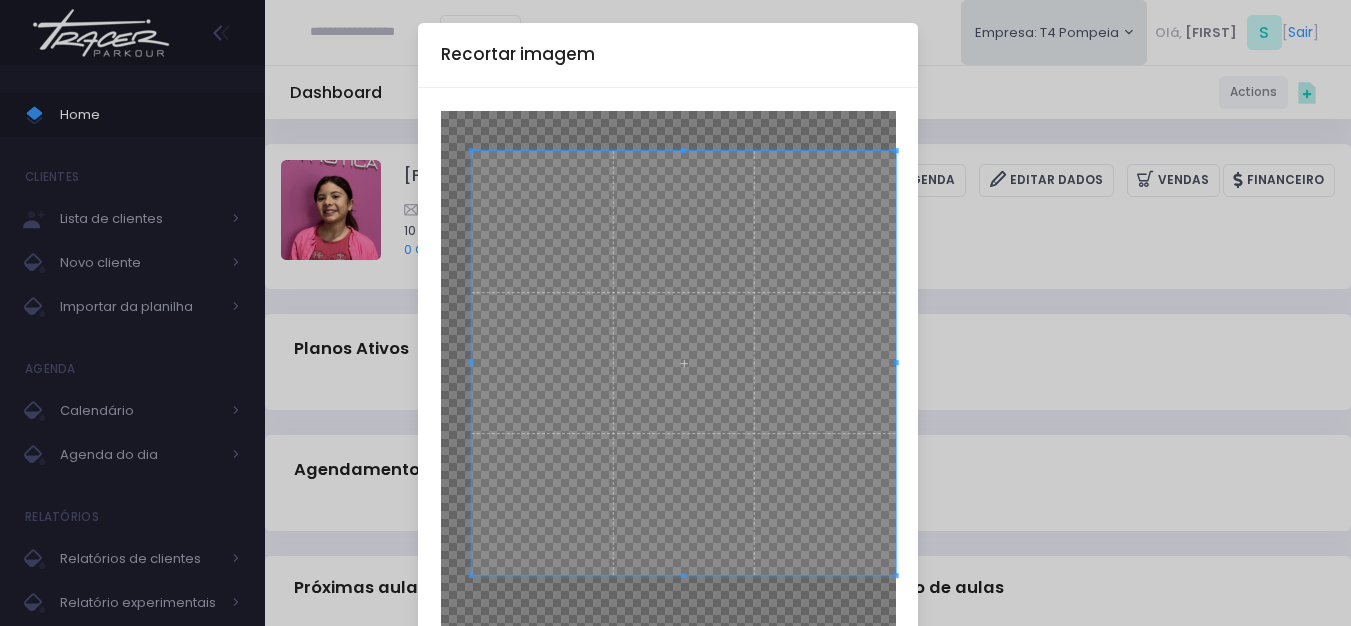 click on "Home
Clientes
Lista de clientes
Novo cliente" at bounding box center (675, 313) 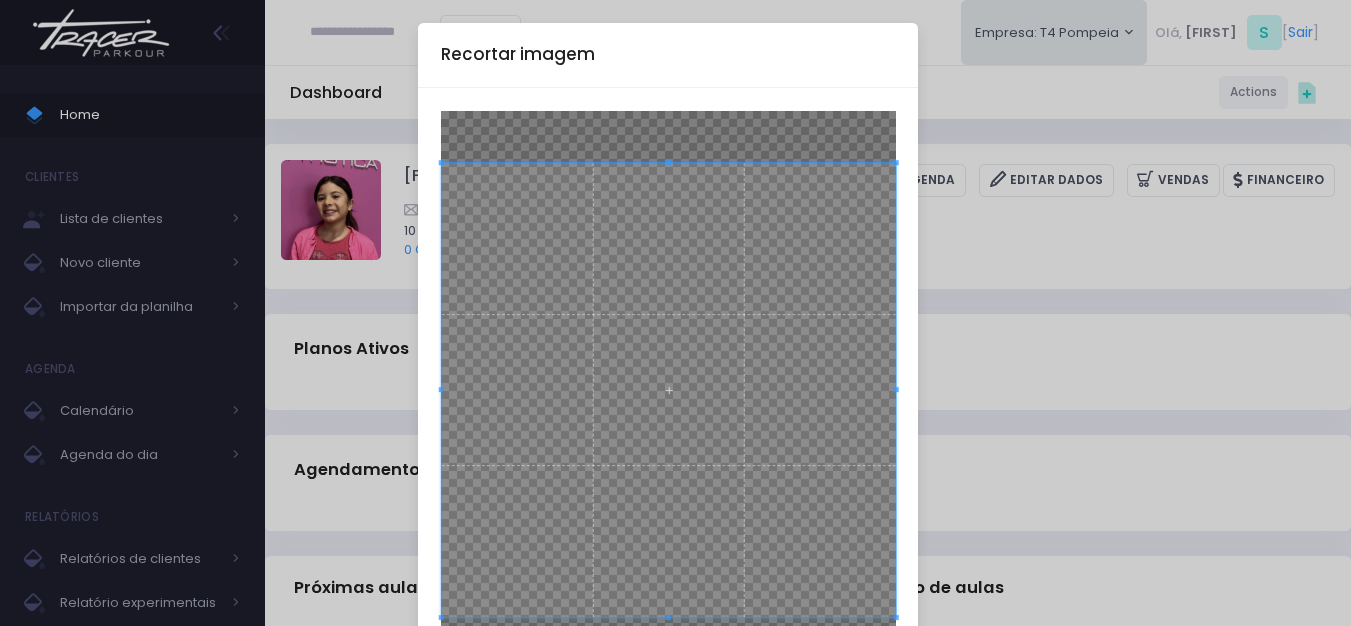 click on "Home
Clientes
Lista de clientes
Novo cliente" at bounding box center (675, 313) 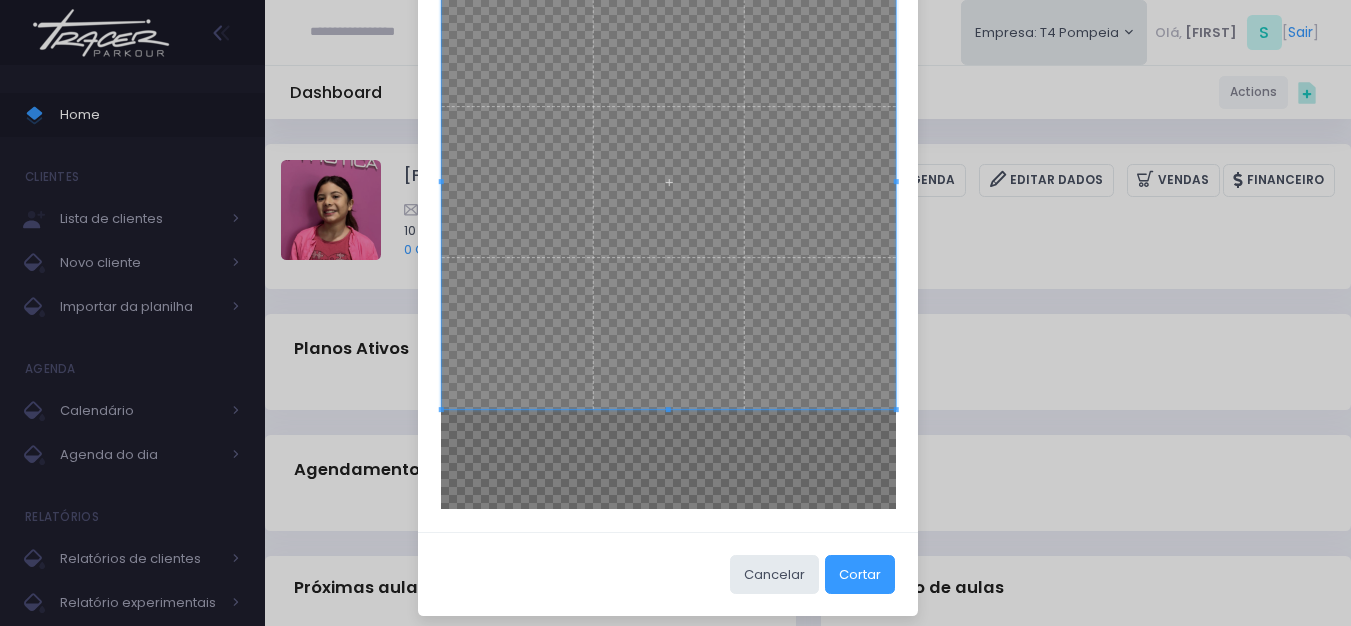 scroll, scrollTop: 221, scrollLeft: 0, axis: vertical 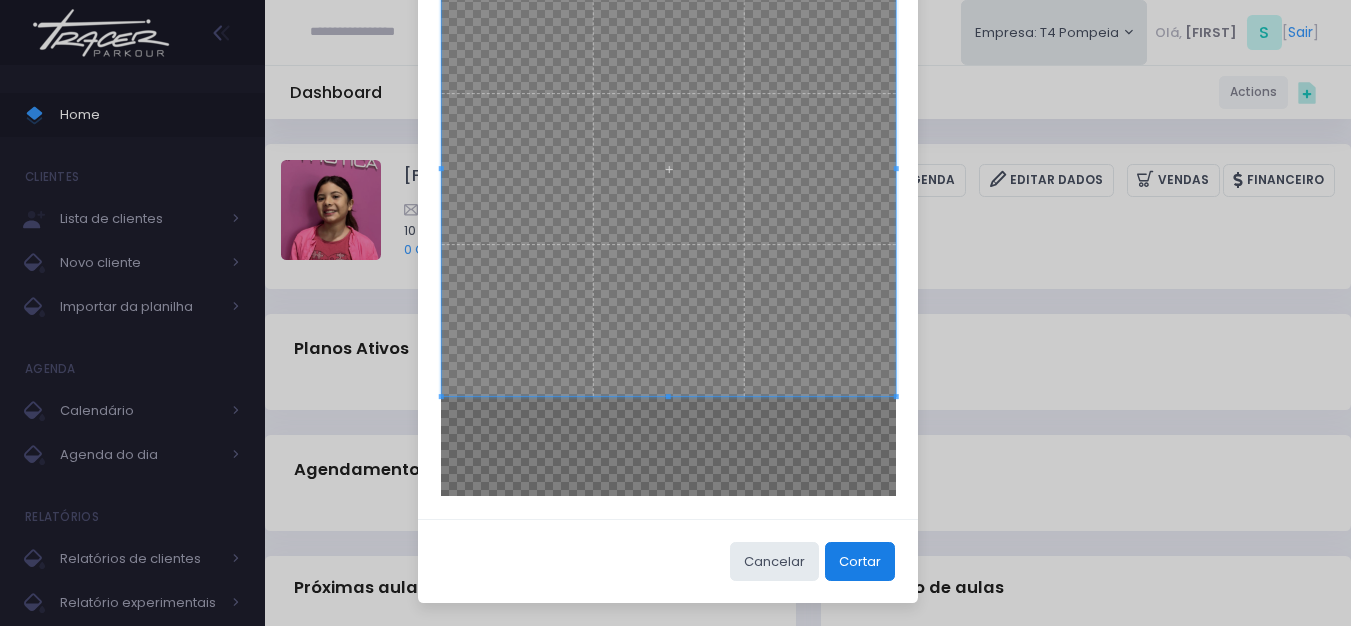click on "Cortar" at bounding box center (860, 561) 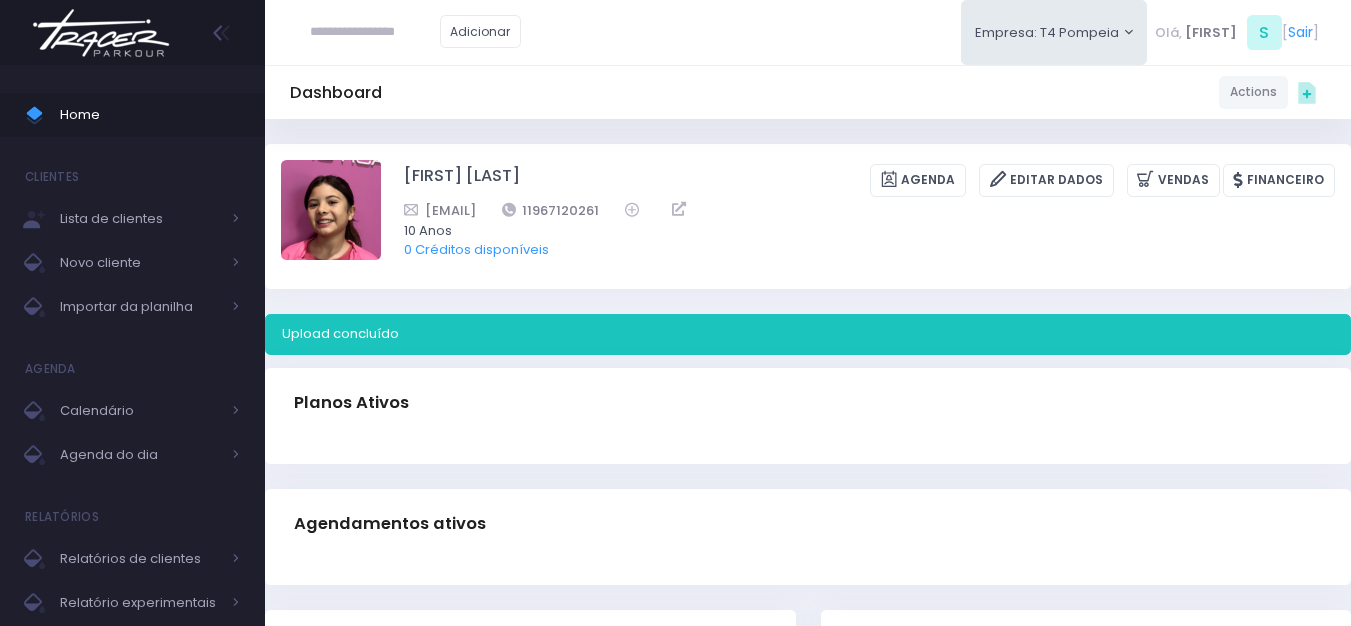 click at bounding box center (101, 33) 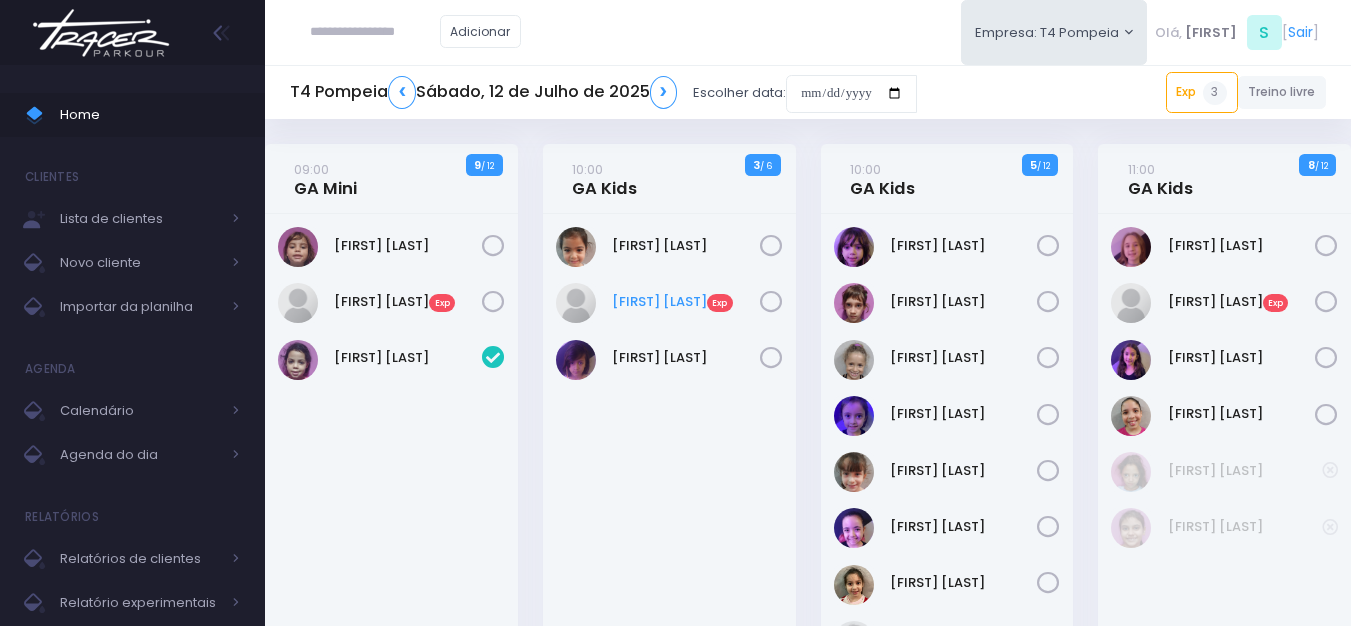scroll, scrollTop: 0, scrollLeft: 0, axis: both 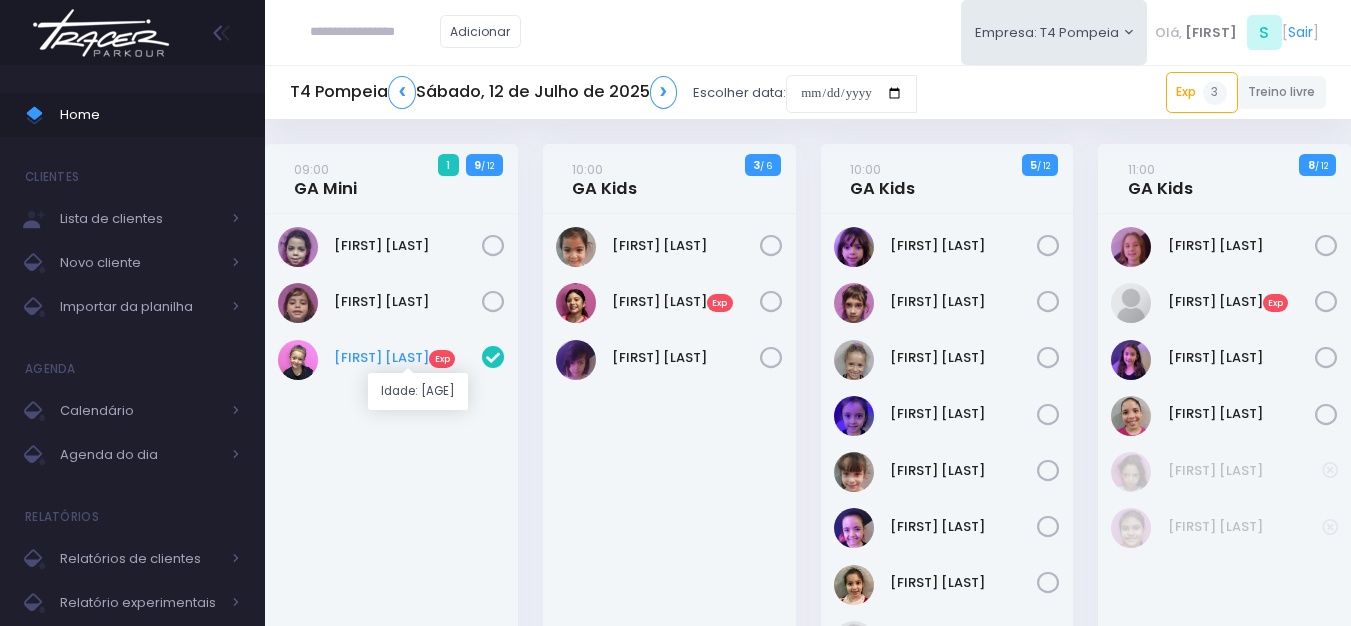 click on "[FIRST] [LAST]
Exp" at bounding box center (408, 358) 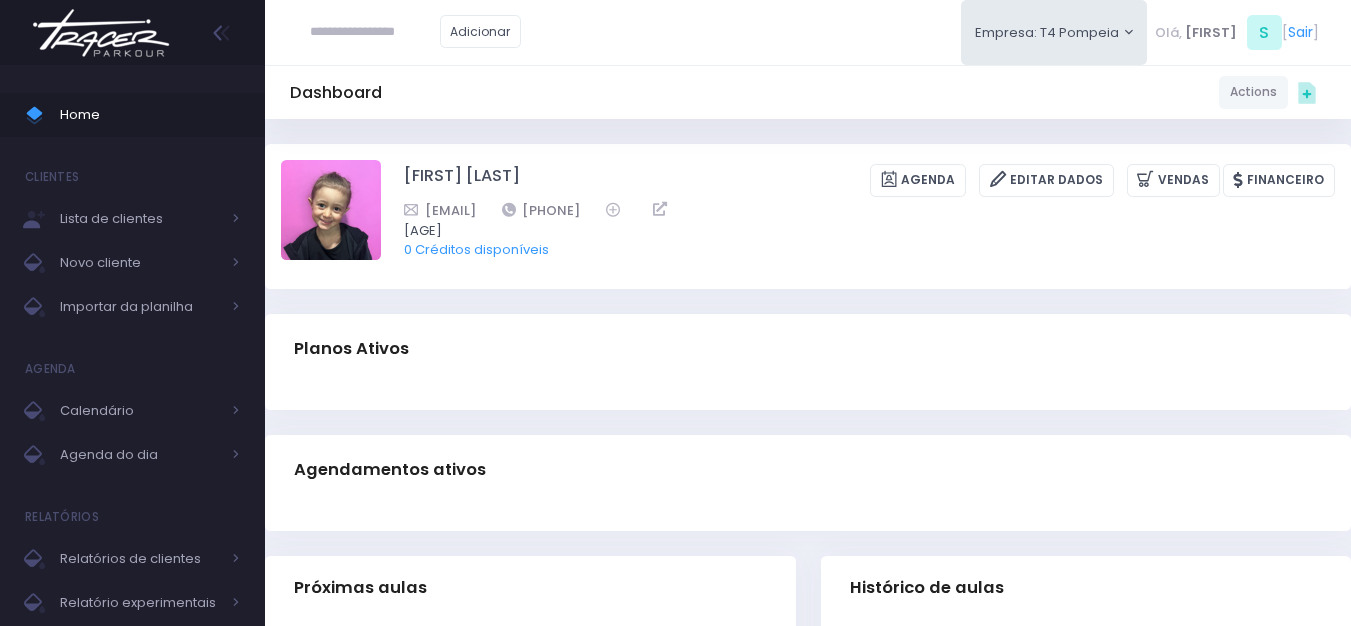 scroll, scrollTop: 0, scrollLeft: 0, axis: both 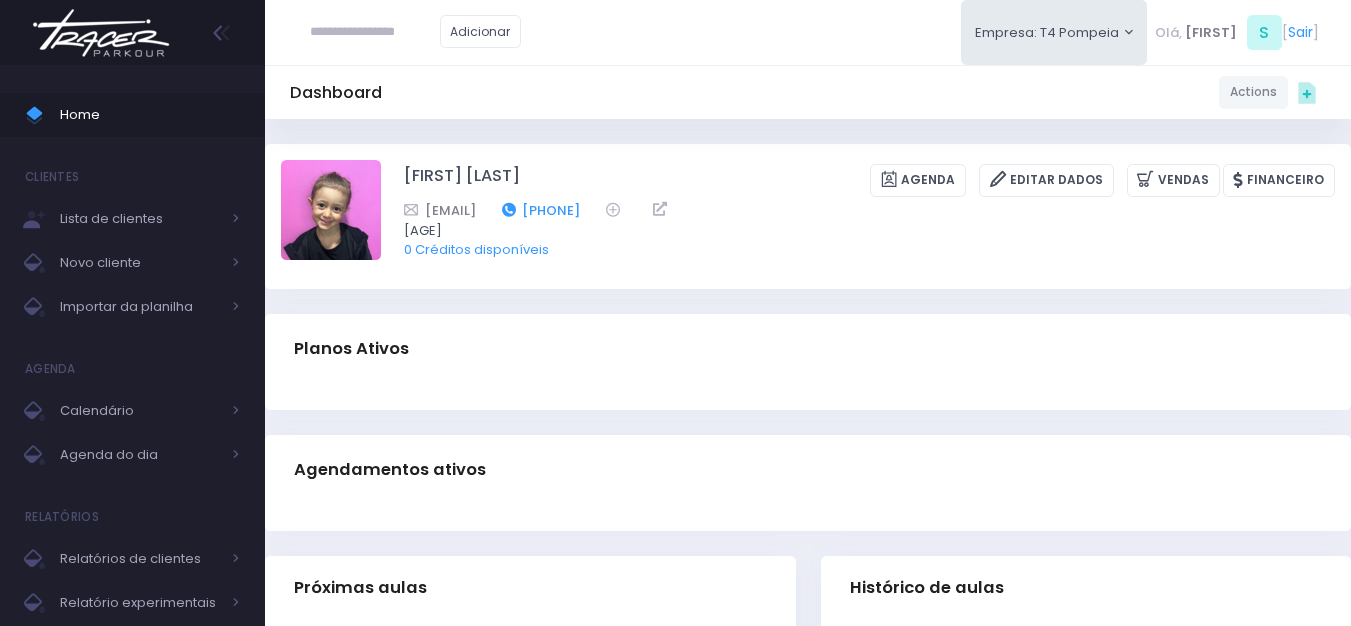 drag, startPoint x: 722, startPoint y: 211, endPoint x: 650, endPoint y: 215, distance: 72.11102 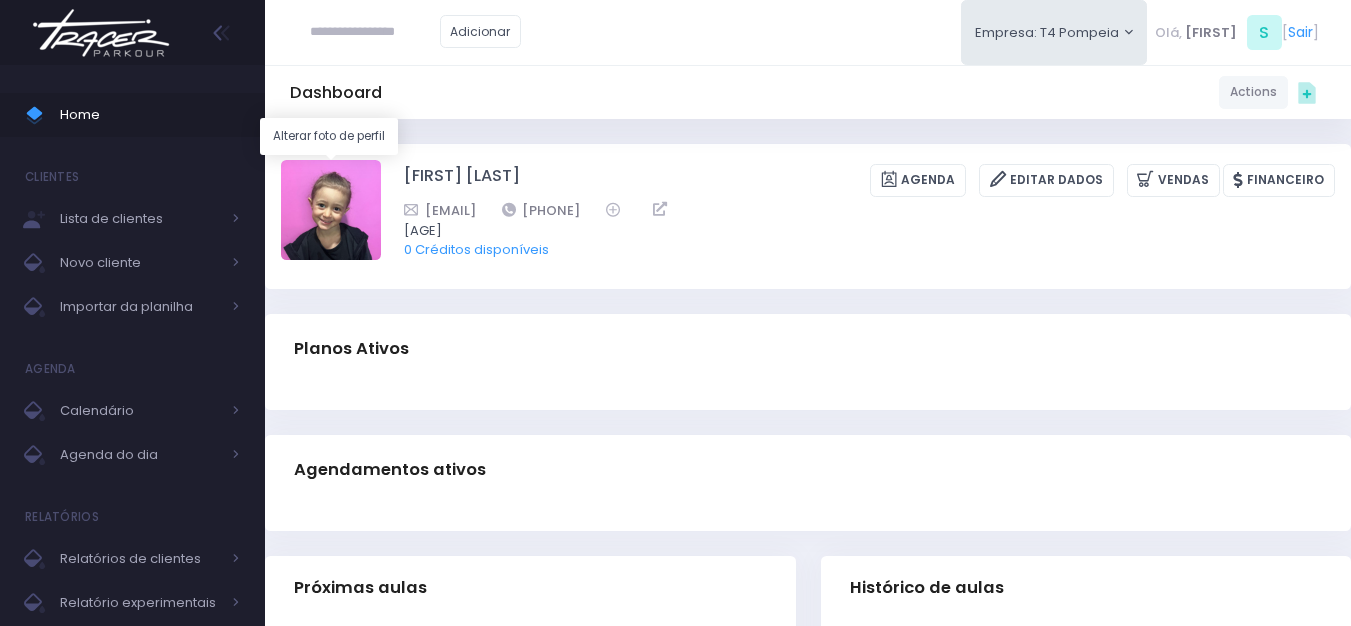 copy on "11959542332" 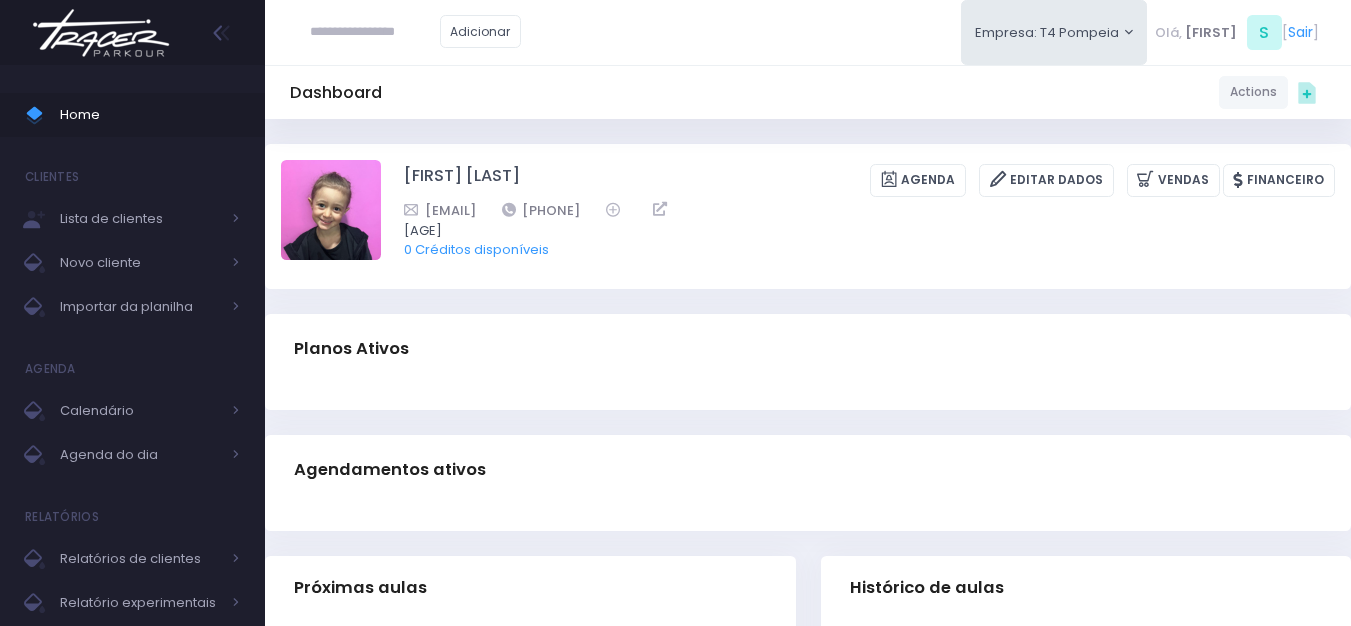 click at bounding box center (375, 32) 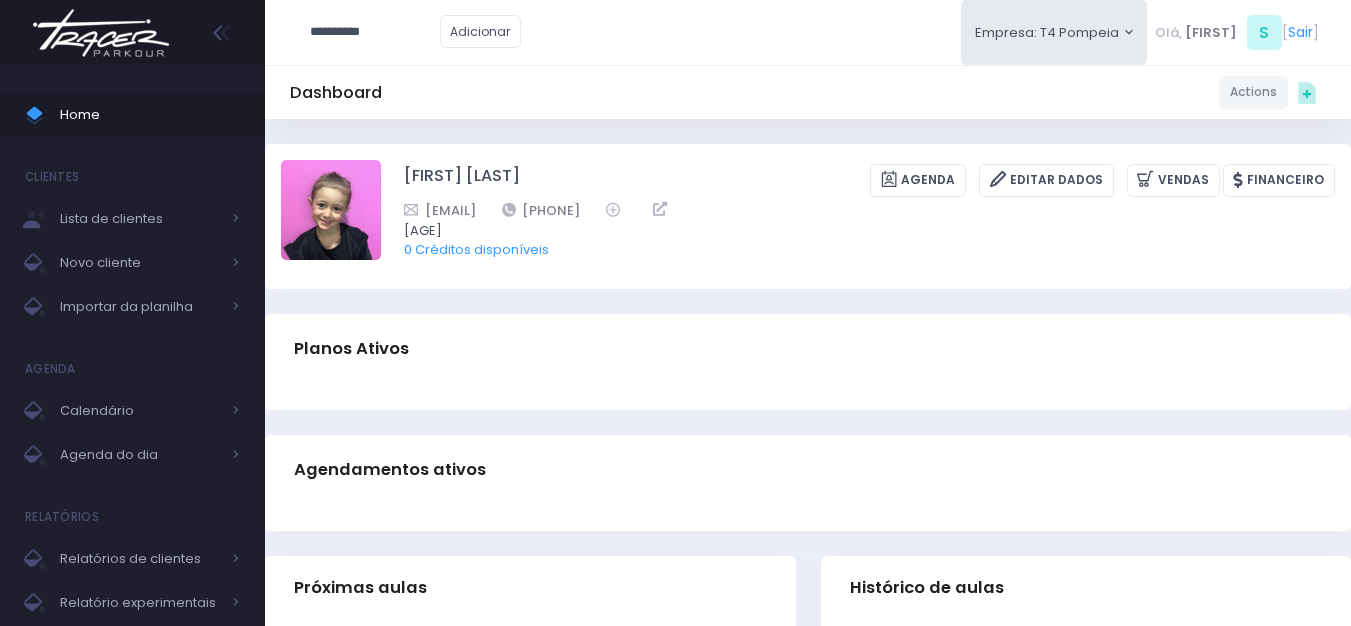click on "**********" at bounding box center (375, 32) 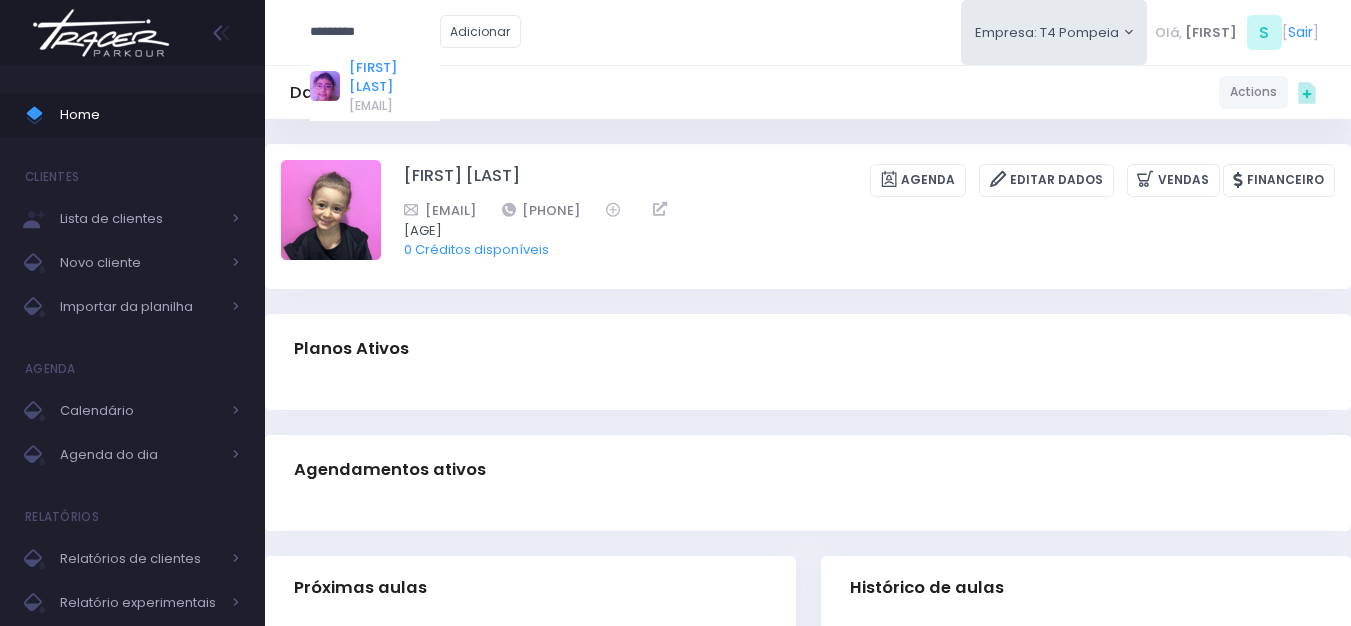 click on "[NAME] [NAME]" at bounding box center [394, 77] 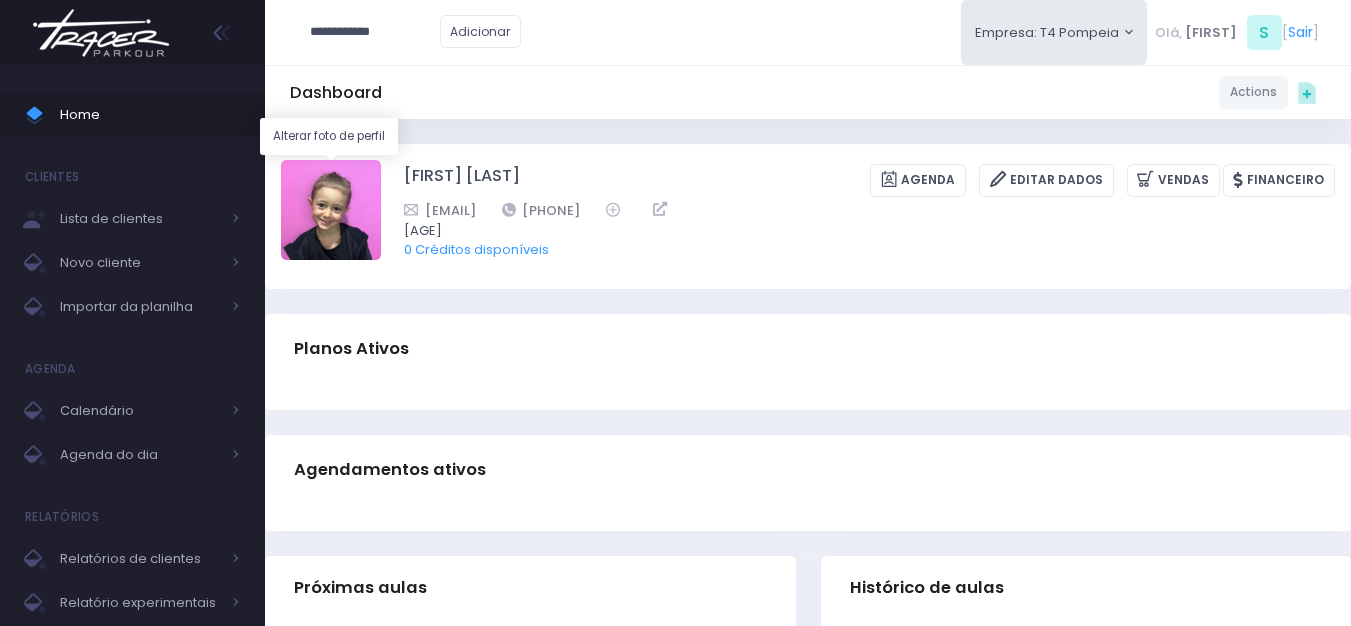 type on "**********" 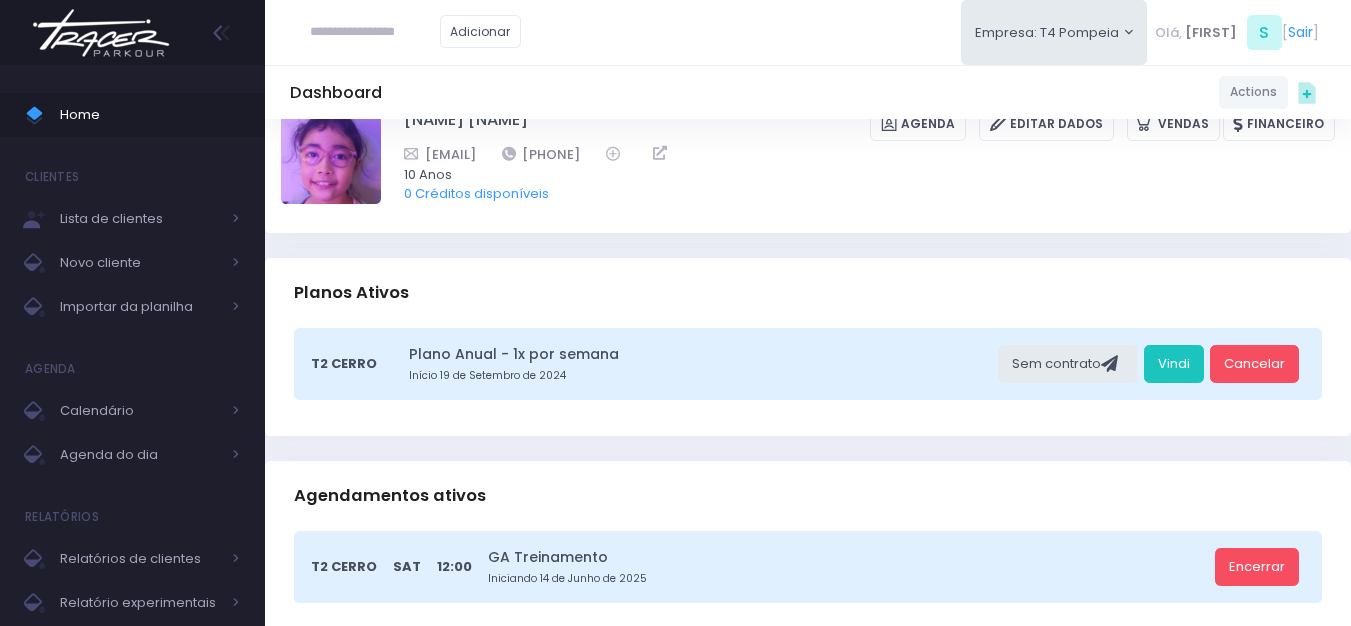 scroll, scrollTop: 100, scrollLeft: 0, axis: vertical 